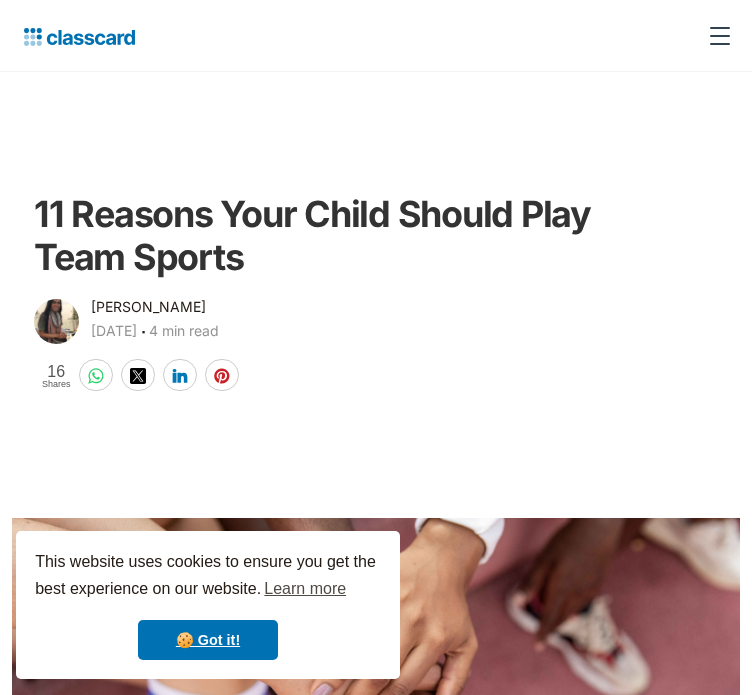 scroll, scrollTop: 0, scrollLeft: 0, axis: both 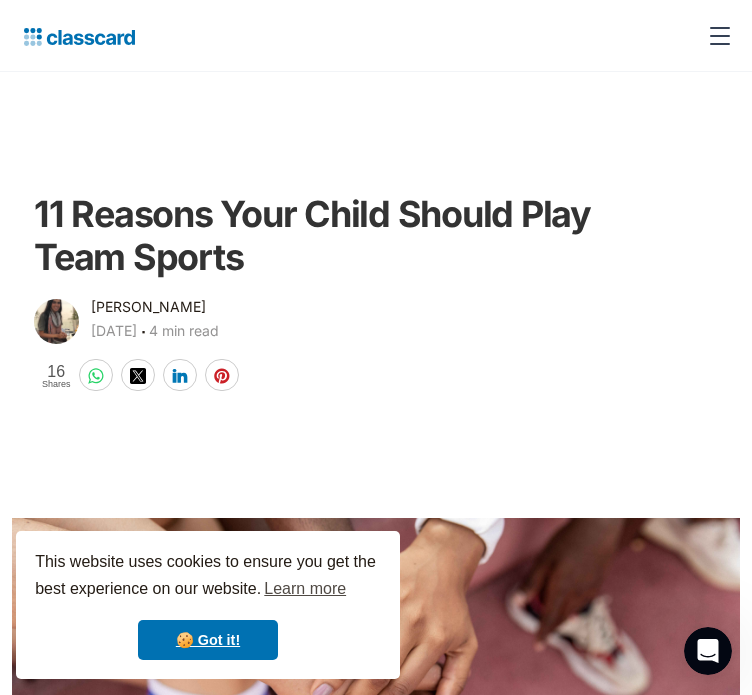 click on "11 Reasons Your Child Should Play Team Sports" at bounding box center (345, 236) 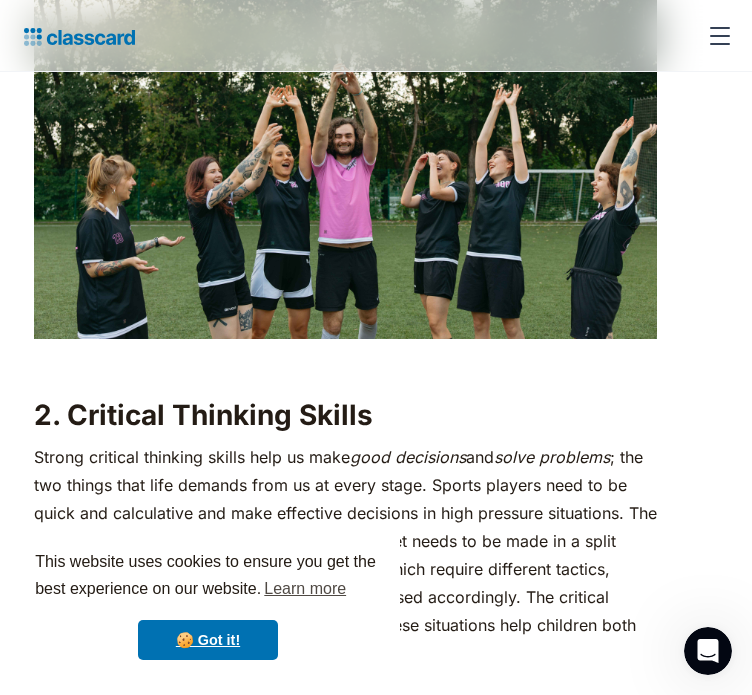 scroll, scrollTop: 1700, scrollLeft: 0, axis: vertical 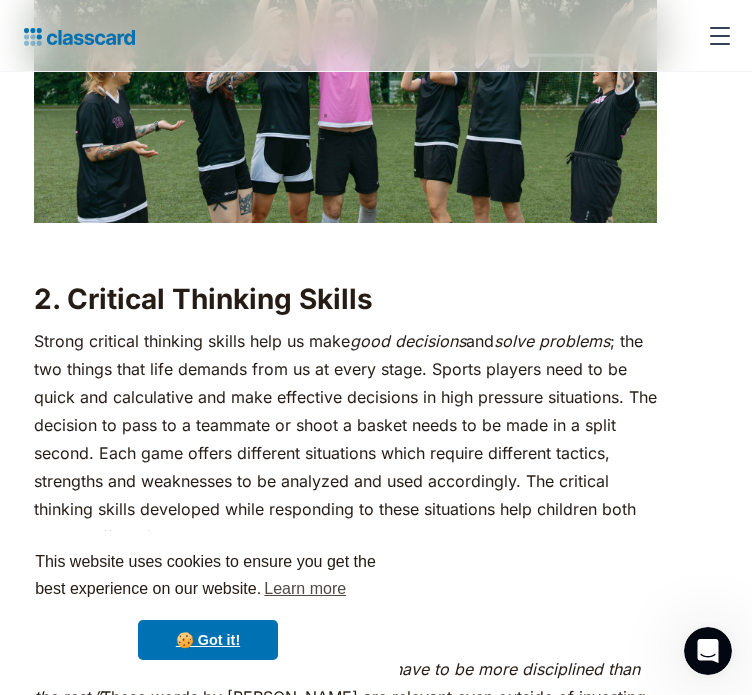 click on "2. Critical Thinking Skills" at bounding box center (345, 299) 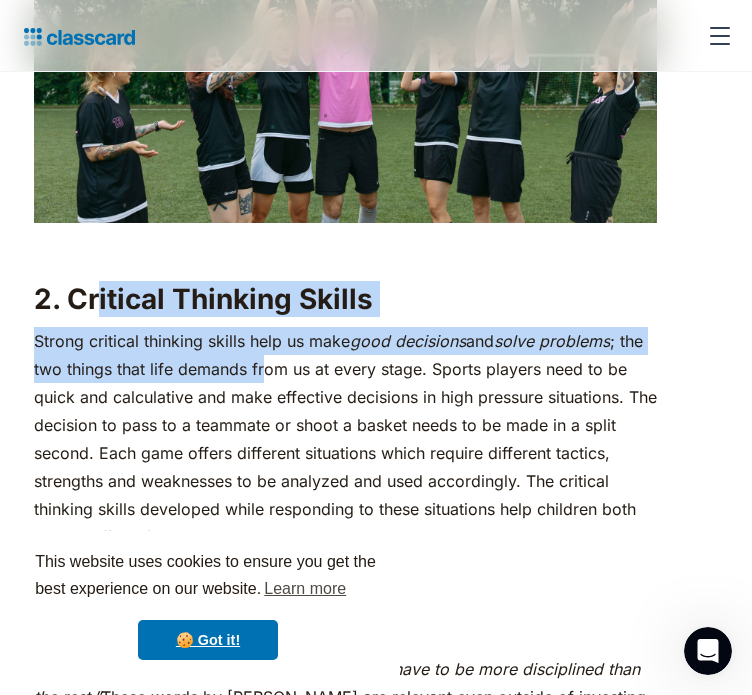click on "The [MEDICAL_DATA] pandemic has affected several aspects of childhood—screen time has replaced physical activity and staying at home has affected kids’ social skills. Team sports can provide an effective solution to these problems. While playing a sport is a great way to stay in shape, its benefits are not limited to physical health alone. Sports are an excellent way to develop soft skills and [PERSON_NAME] emotional and mental growth. Here are a few ways team sports facilitate child development- ‍ 1. Self-esteem and Confidence  Team sports provide a great setting for developing self esteem. When kids actively contribute to team results and see tangible outcomes of their hard work, they feel a sense of pride in not only their team’s, but also their own accomplishments. Moreover, receiving recognition and praise from a coach or teammate for a job well done goes a long way in boosting self-esteem and confidence. ‍ ‍ 2. Critical Thinking Skills Strong critical thinking skills help us make  good decisions  and" at bounding box center [345, 2561] 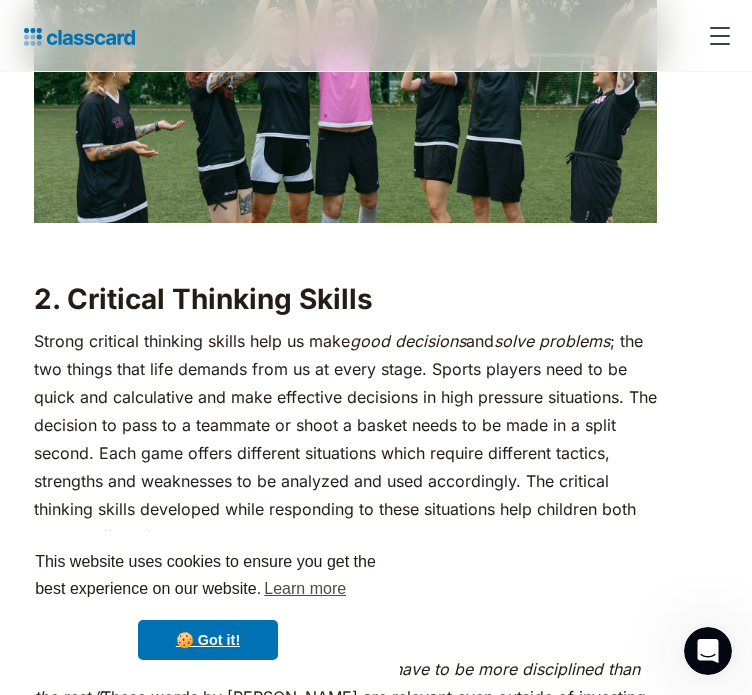 click on "2. Critical Thinking Skills" at bounding box center [345, 299] 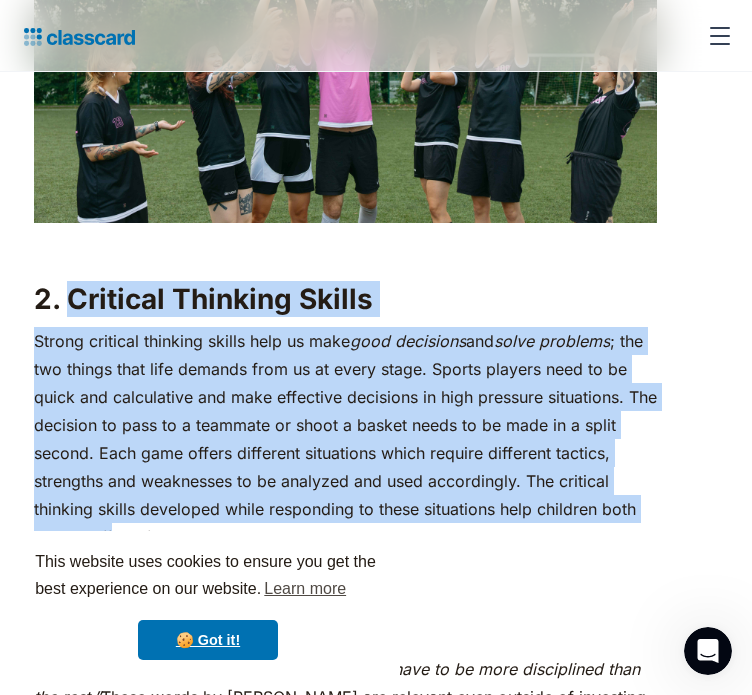 drag, startPoint x: 191, startPoint y: 319, endPoint x: 603, endPoint y: 620, distance: 510.24014 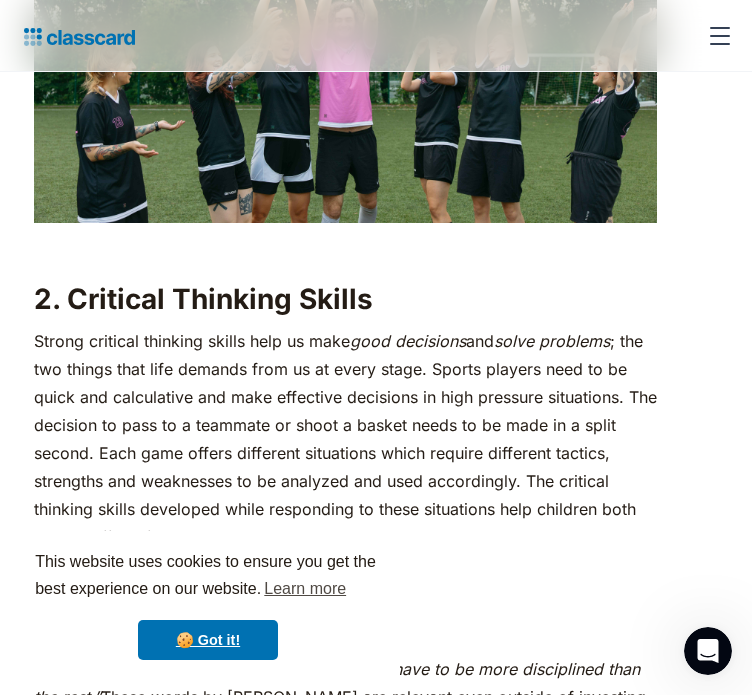 scroll, scrollTop: 1900, scrollLeft: 0, axis: vertical 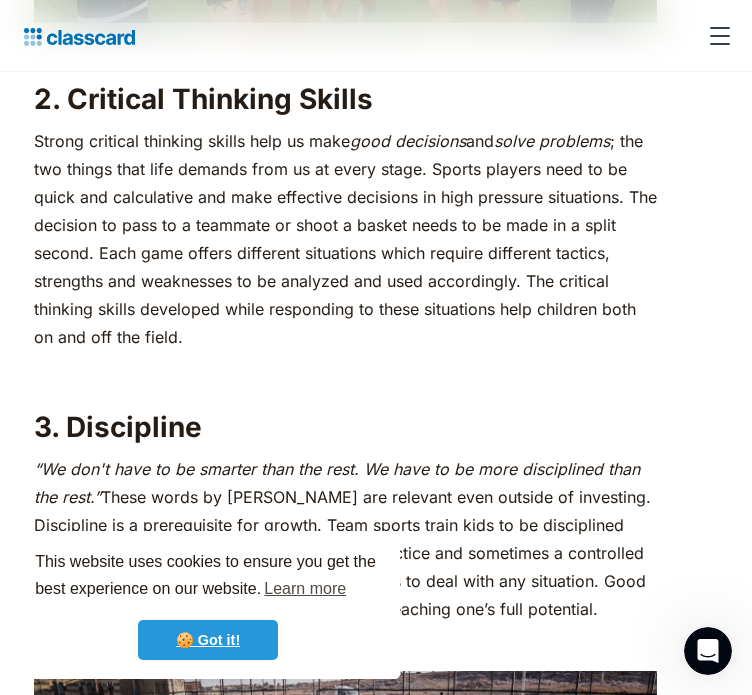 click on "🍪 Got it!" at bounding box center (208, 640) 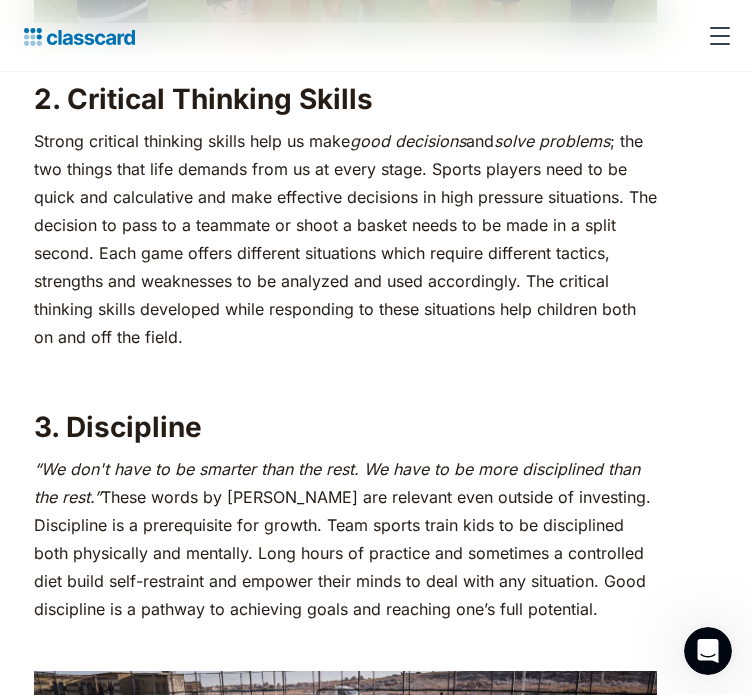 click on "‍" at bounding box center (345, 375) 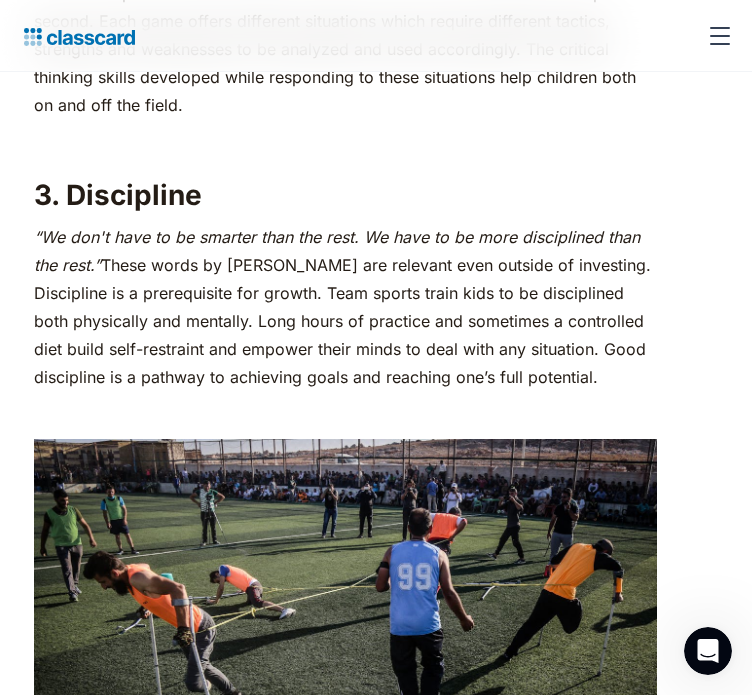 scroll, scrollTop: 2300, scrollLeft: 0, axis: vertical 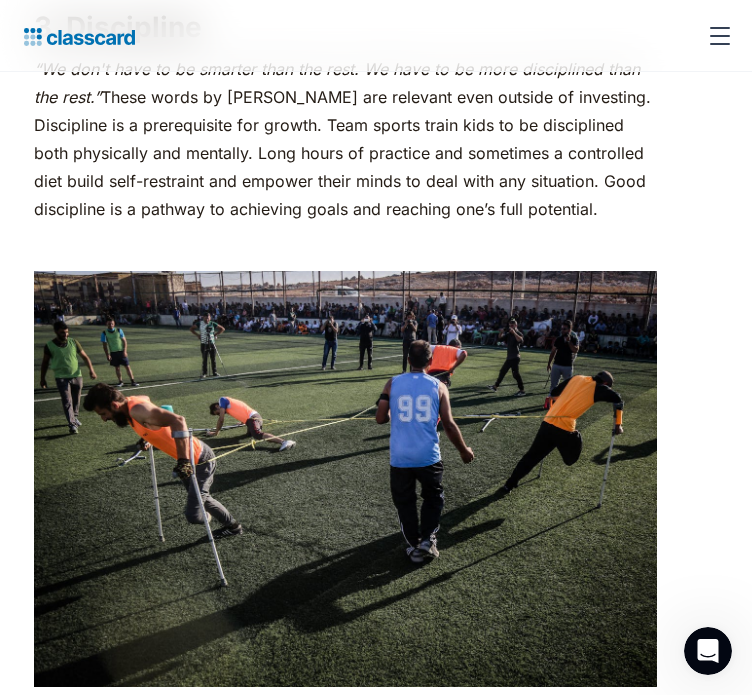 click on "“We don't have to be smarter than the rest. We have to be more disciplined than the rest.”" at bounding box center [337, 83] 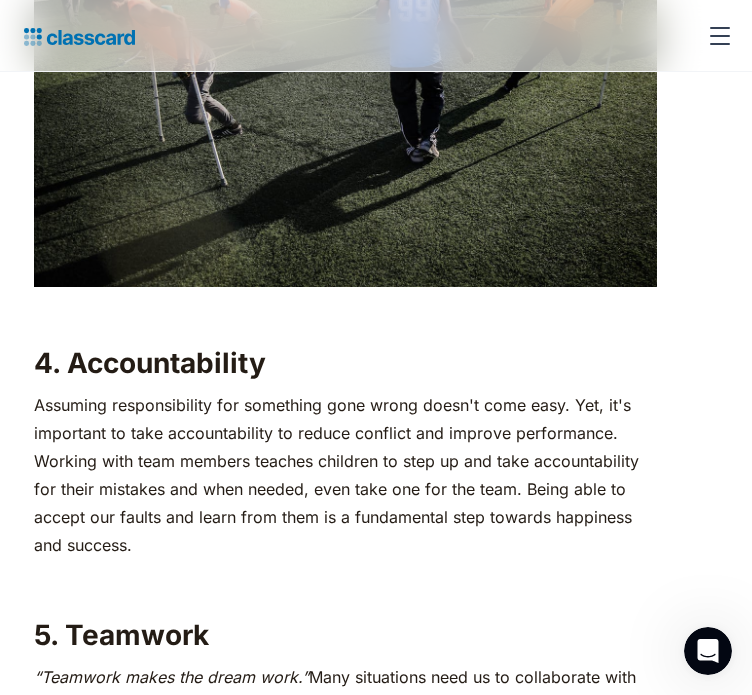 click on "4. Accountability" at bounding box center (345, 363) 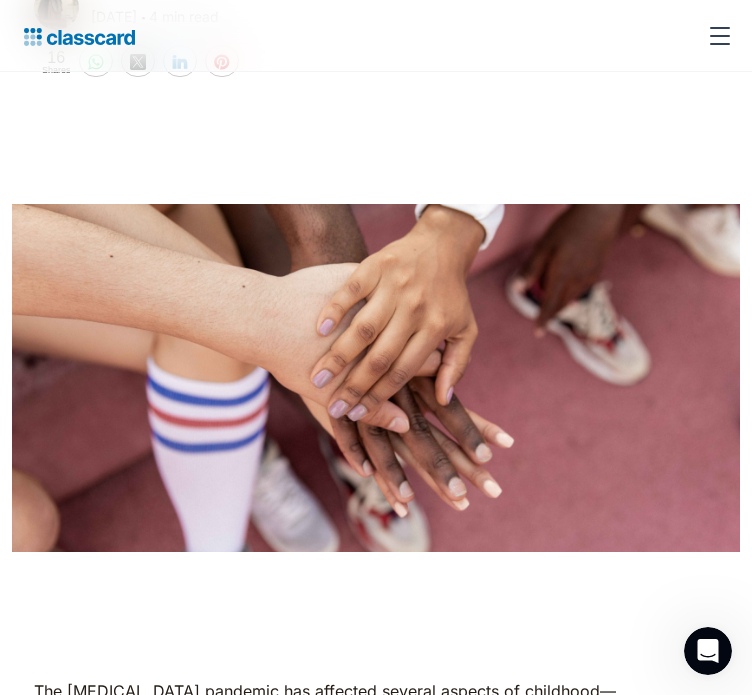scroll, scrollTop: 0, scrollLeft: 0, axis: both 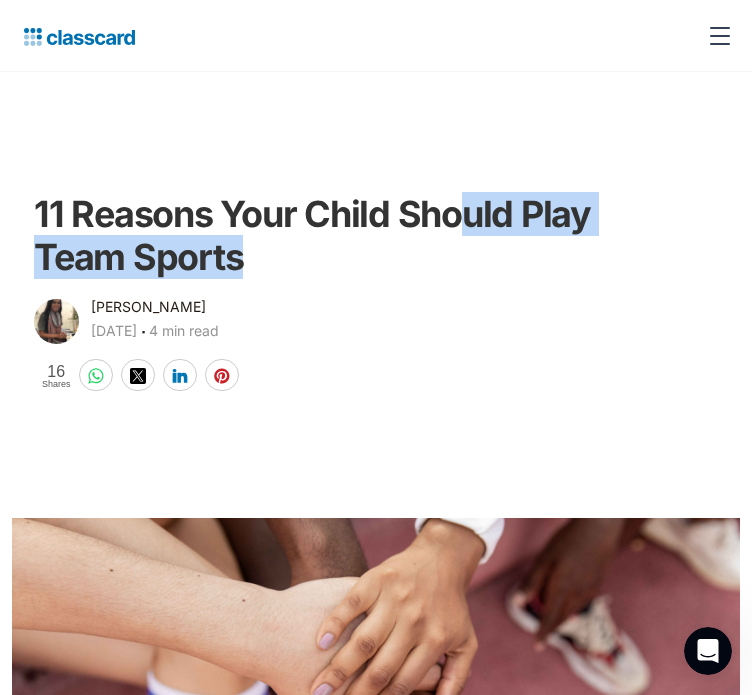 drag, startPoint x: 538, startPoint y: 283, endPoint x: 452, endPoint y: 322, distance: 94.42987 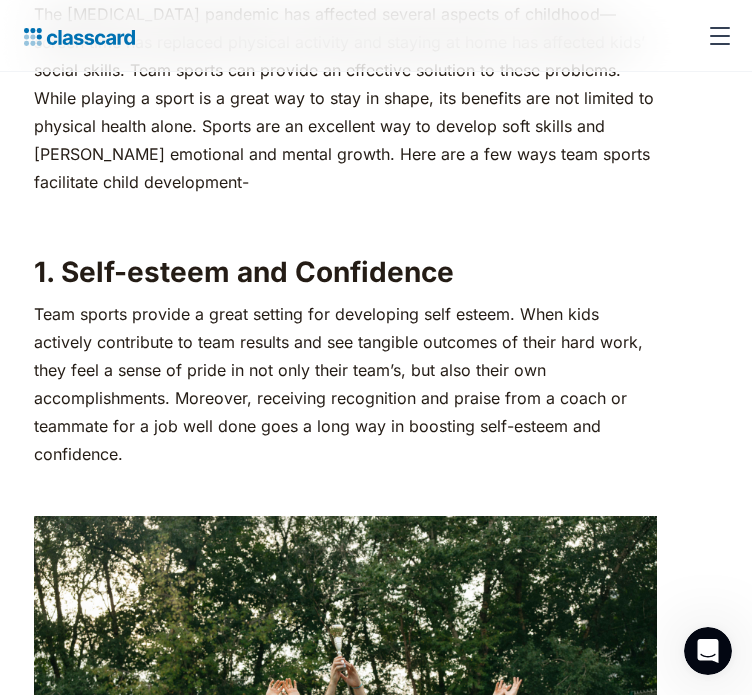 scroll, scrollTop: 1200, scrollLeft: 0, axis: vertical 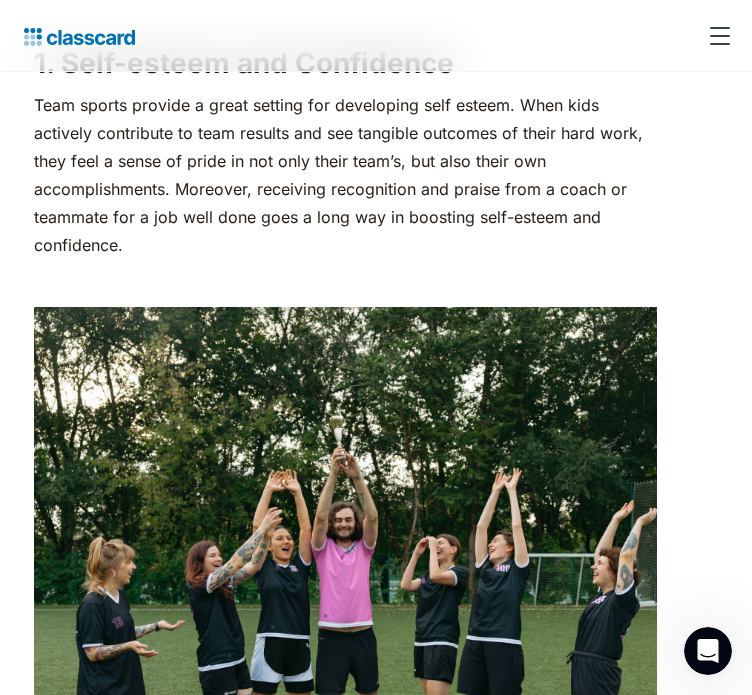 click on "1. Self-esteem and Confidence" at bounding box center (345, 63) 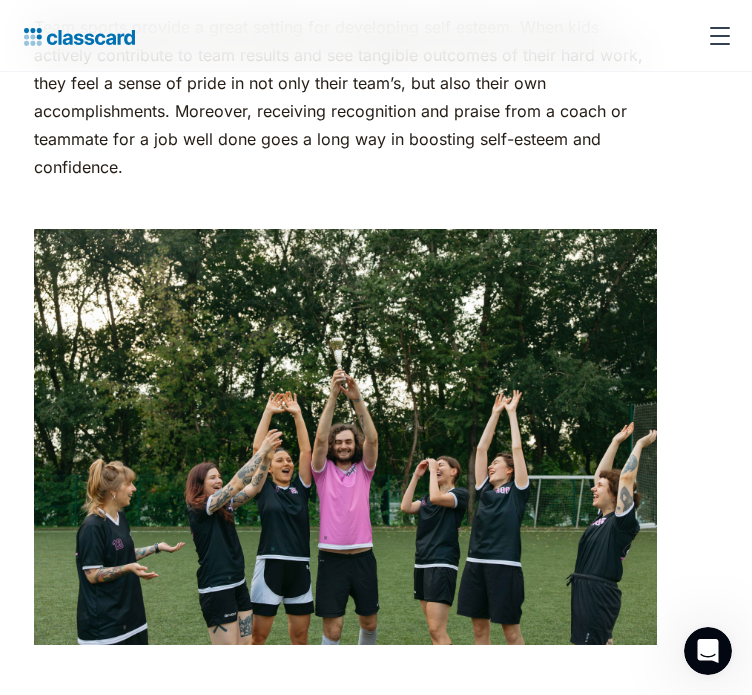 scroll, scrollTop: 1200, scrollLeft: 0, axis: vertical 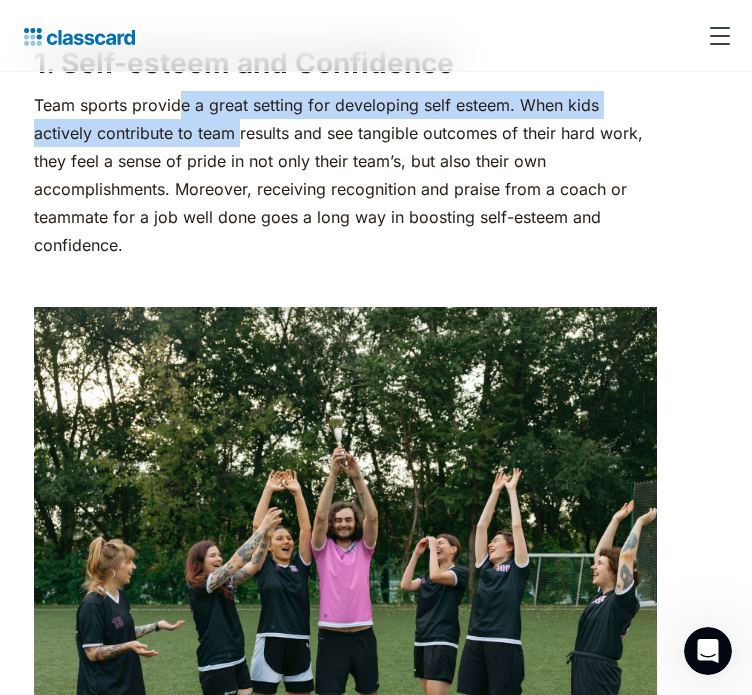 drag, startPoint x: 477, startPoint y: 250, endPoint x: 502, endPoint y: 254, distance: 25.317978 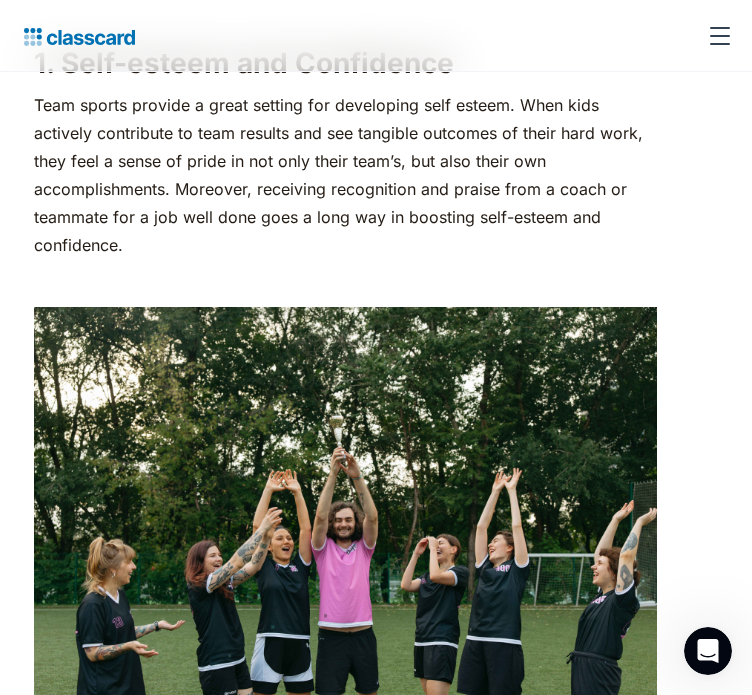 click on "1. Self-esteem and Confidence" at bounding box center (345, 63) 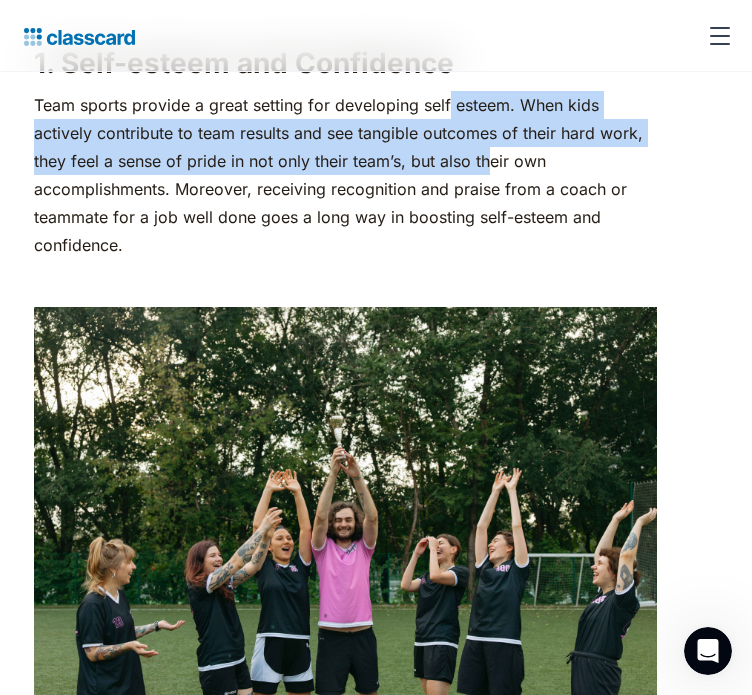 drag, startPoint x: 561, startPoint y: 208, endPoint x: 457, endPoint y: 255, distance: 114.12712 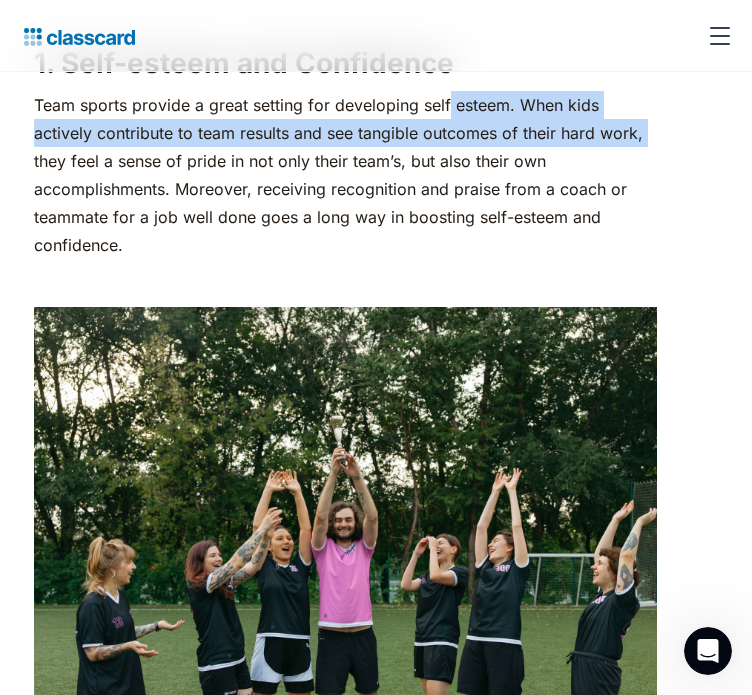 click on "Team sports provide a great setting for developing self esteem. When kids actively contribute to team results and see tangible outcomes of their hard work, they feel a sense of pride in not only their team’s, but also their own accomplishments. Moreover, receiving recognition and praise from a coach or teammate for a job well done goes a long way in boosting self-esteem and confidence." at bounding box center (345, 175) 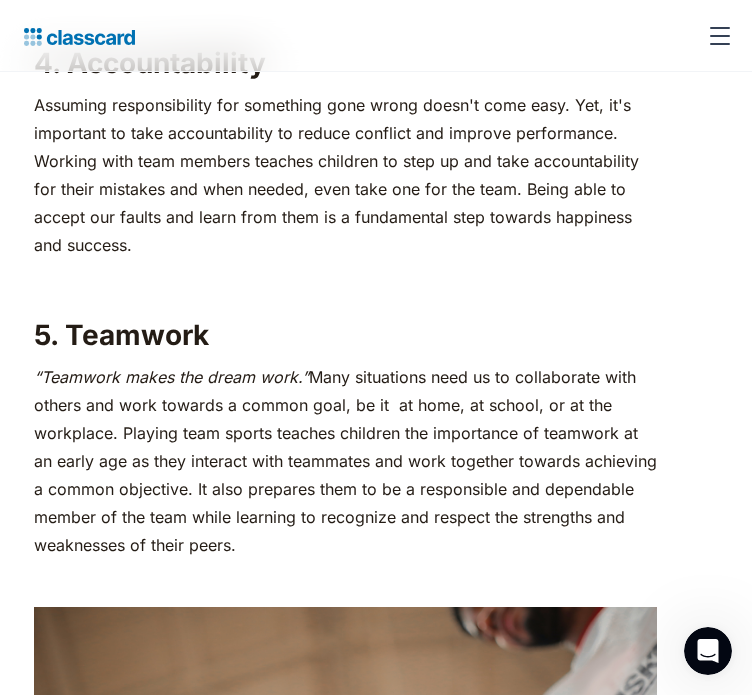 scroll, scrollTop: 3300, scrollLeft: 0, axis: vertical 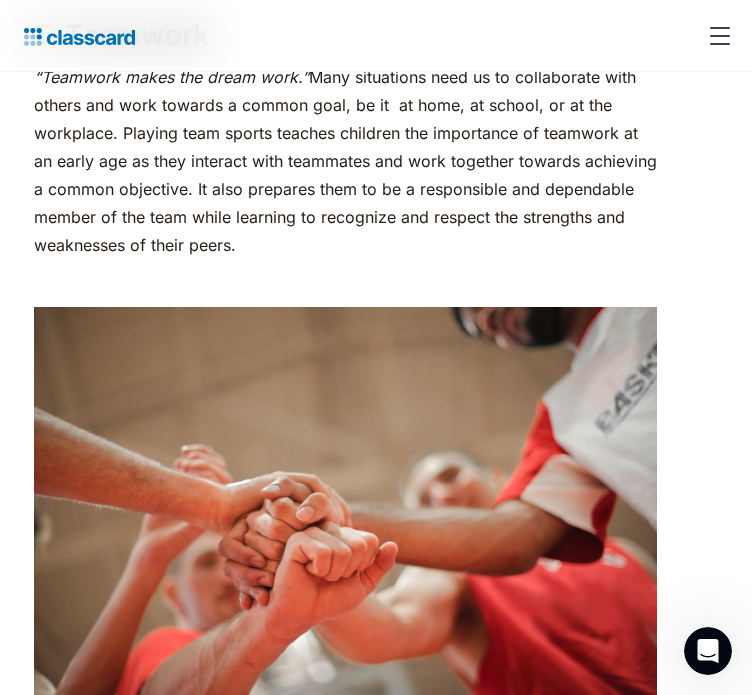 click on "“Teamwork makes the dream work.”  Many situations need us to collaborate with others and work towards a common goal, be it  at home, at school, or at the workplace. Playing team sports teaches children the importance of teamwork at an early age as they interact with teammates and work together towards achieving a common objective. It also prepares them to be a responsible and dependable member of the team while learning to recognize and respect the strengths and weaknesses of their peers." at bounding box center [345, 161] 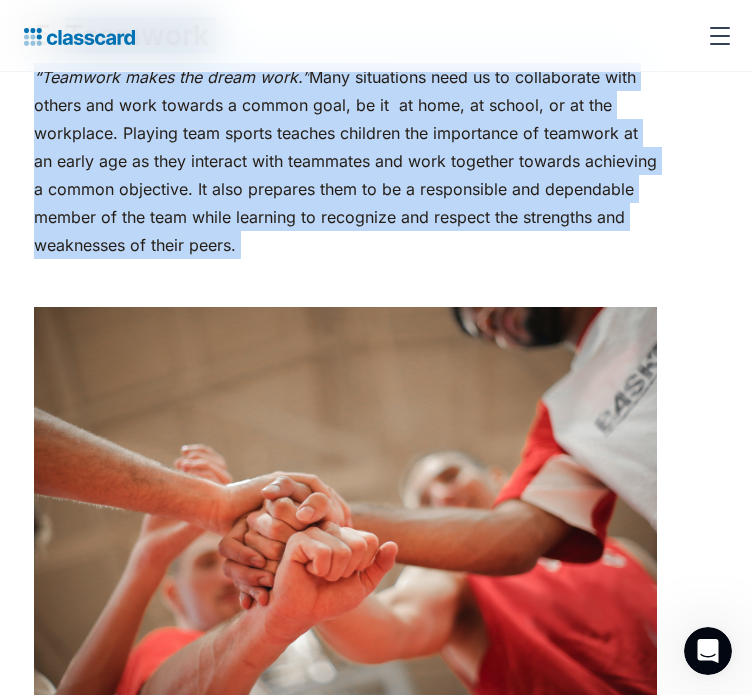 drag, startPoint x: 188, startPoint y: 171, endPoint x: 516, endPoint y: 458, distance: 435.83597 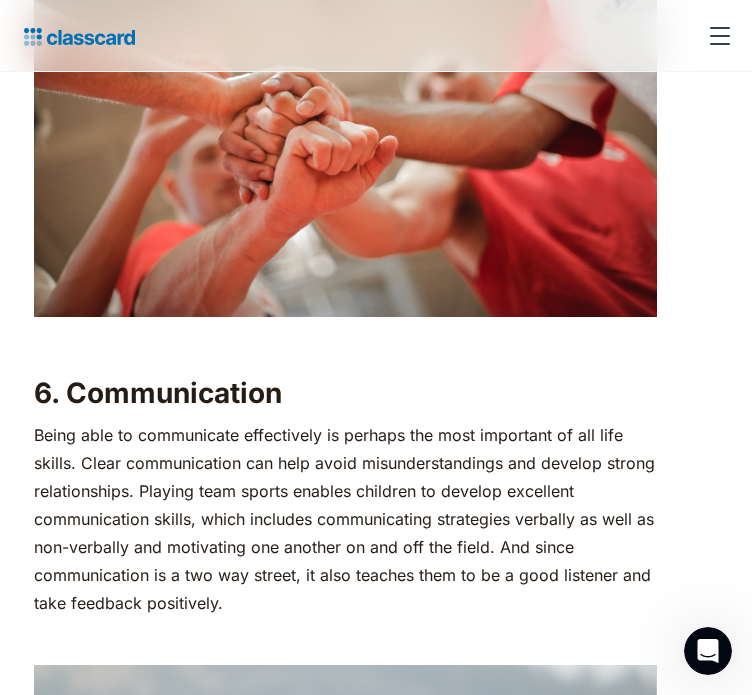 scroll, scrollTop: 3720, scrollLeft: 0, axis: vertical 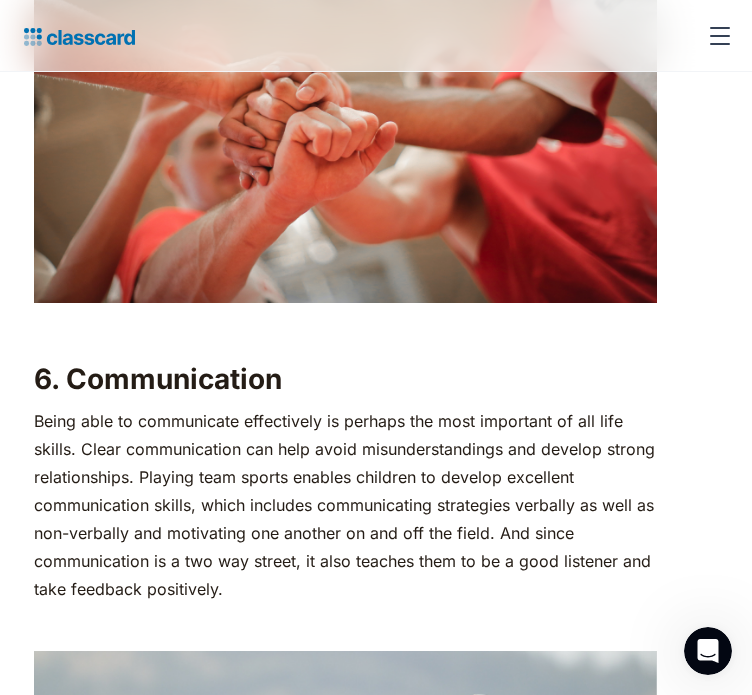 click on "The [MEDICAL_DATA] pandemic has affected several aspects of childhood—screen time has replaced physical activity and staying at home has affected kids’ social skills. Team sports can provide an effective solution to these problems. While playing a sport is a great way to stay in shape, its benefits are not limited to physical health alone. Sports are an excellent way to develop soft skills and [PERSON_NAME] emotional and mental growth. Here are a few ways team sports facilitate child development- ‍ 1. Self-esteem and Confidence  Team sports provide a great setting for developing self esteem. When kids actively contribute to team results and see tangible outcomes of their hard work, they feel a sense of pride in not only their team’s, but also their own accomplishments. Moreover, receiving recognition and praise from a coach or teammate for a job well done goes a long way in boosting self-esteem and confidence. ‍ ‍ 2. Critical Thinking Skills Strong critical thinking skills help us make  good decisions  and" at bounding box center [345, 541] 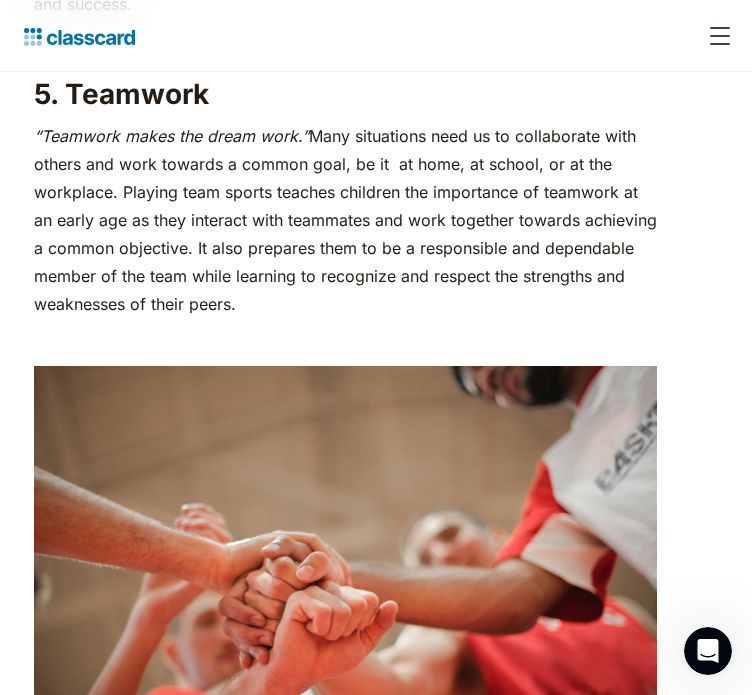 scroll, scrollTop: 3254, scrollLeft: 0, axis: vertical 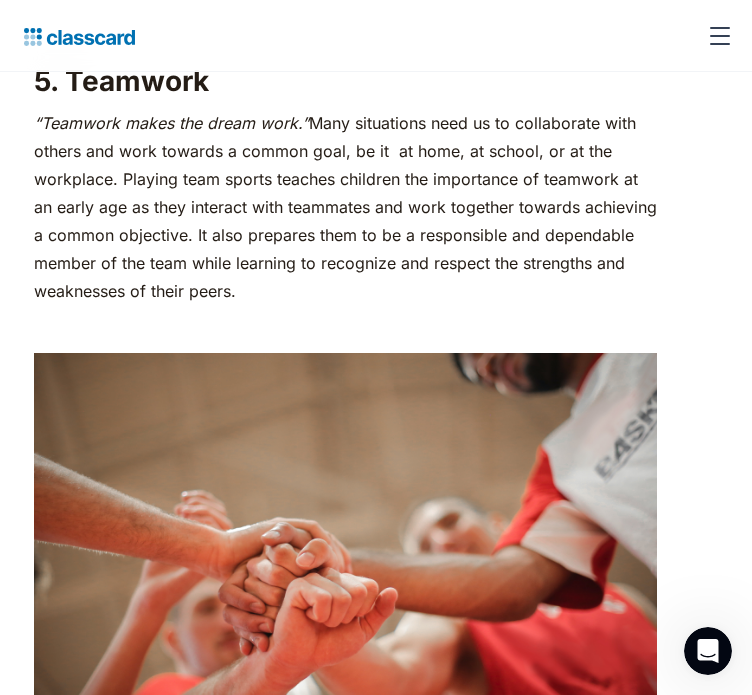 click on "‍" at bounding box center [345, 329] 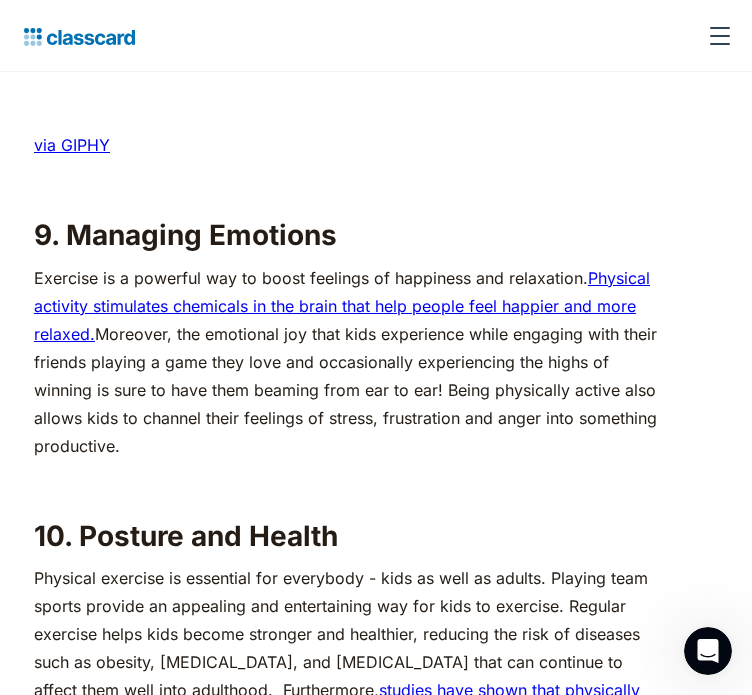 scroll, scrollTop: 5554, scrollLeft: 0, axis: vertical 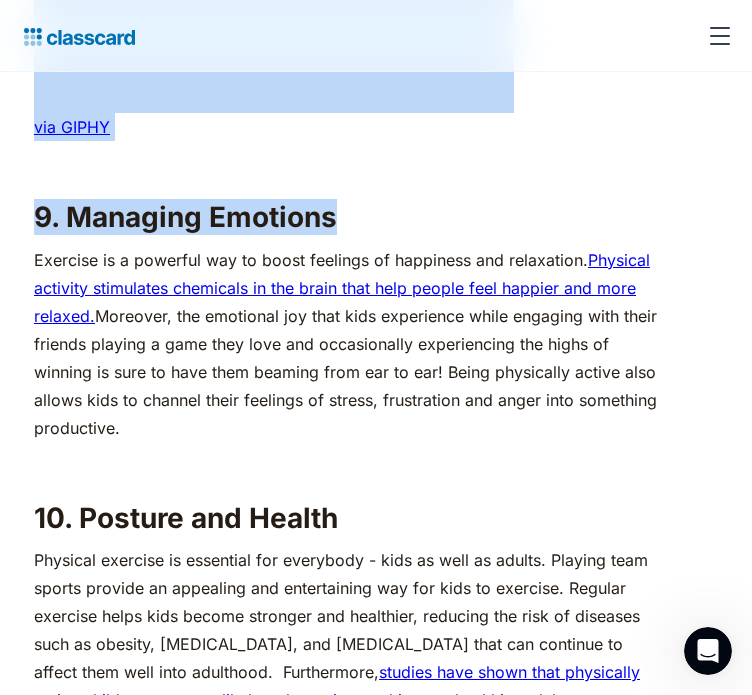 drag, startPoint x: 664, startPoint y: 183, endPoint x: 1152, endPoint y: 408, distance: 537.3723 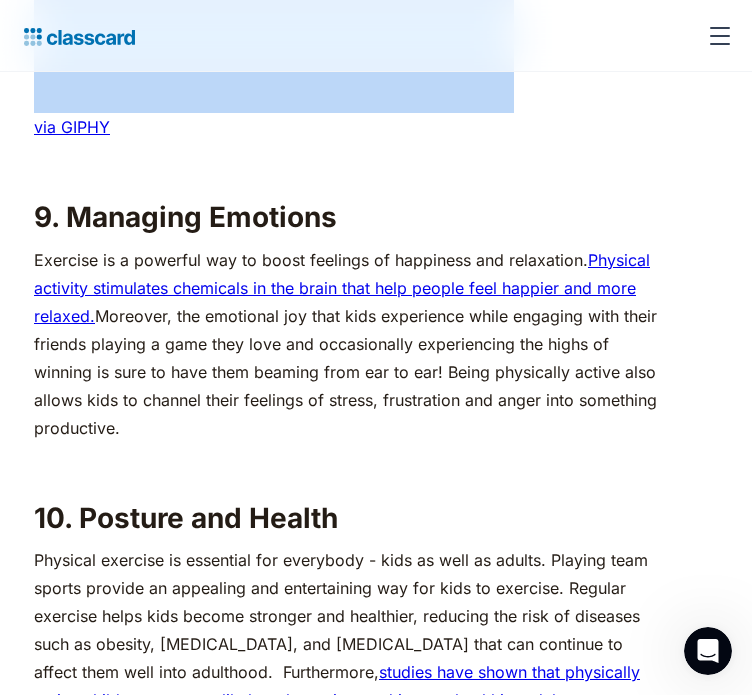 click on "The [MEDICAL_DATA] pandemic has affected several aspects of childhood—screen time has replaced physical activity and staying at home has affected kids’ social skills. Team sports can provide an effective solution to these problems. While playing a sport is a great way to stay in shape, its benefits are not limited to physical health alone. Sports are an excellent way to develop soft skills and [PERSON_NAME] emotional and mental growth. Here are a few ways team sports facilitate child development- ‍ 1. Self-esteem and Confidence  Team sports provide a great setting for developing self esteem. When kids actively contribute to team results and see tangible outcomes of their hard work, they feel a sense of pride in not only their team’s, but also their own accomplishments. Moreover, receiving recognition and praise from a coach or teammate for a job well done goes a long way in boosting self-esteem and confidence. ‍ ‍ 2. Critical Thinking Skills Strong critical thinking skills help us make  good decisions  and" at bounding box center (376, -5271) 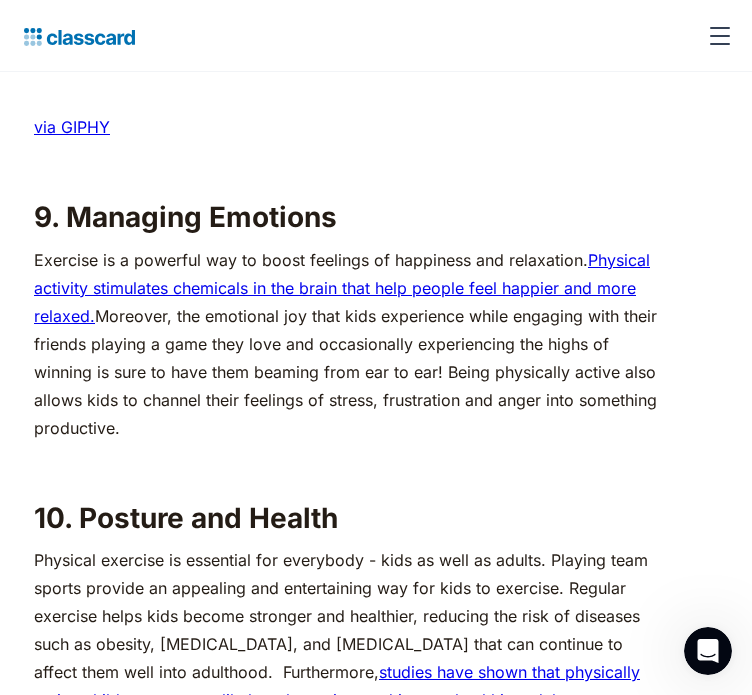 click on "The [MEDICAL_DATA] pandemic has affected several aspects of childhood—screen time has replaced physical activity and staying at home has affected kids’ social skills. Team sports can provide an effective solution to these problems. While playing a sport is a great way to stay in shape, its benefits are not limited to physical health alone. Sports are an excellent way to develop soft skills and [PERSON_NAME] emotional and mental growth. Here are a few ways team sports facilitate child development- ‍ 1. Self-esteem and Confidence  Team sports provide a great setting for developing self esteem. When kids actively contribute to team results and see tangible outcomes of their hard work, they feel a sense of pride in not only their team’s, but also their own accomplishments. Moreover, receiving recognition and praise from a coach or teammate for a job well done goes a long way in boosting self-esteem and confidence. ‍ ‍ 2. Critical Thinking Skills Strong critical thinking skills help us make  good decisions  and" at bounding box center [376, -5271] 